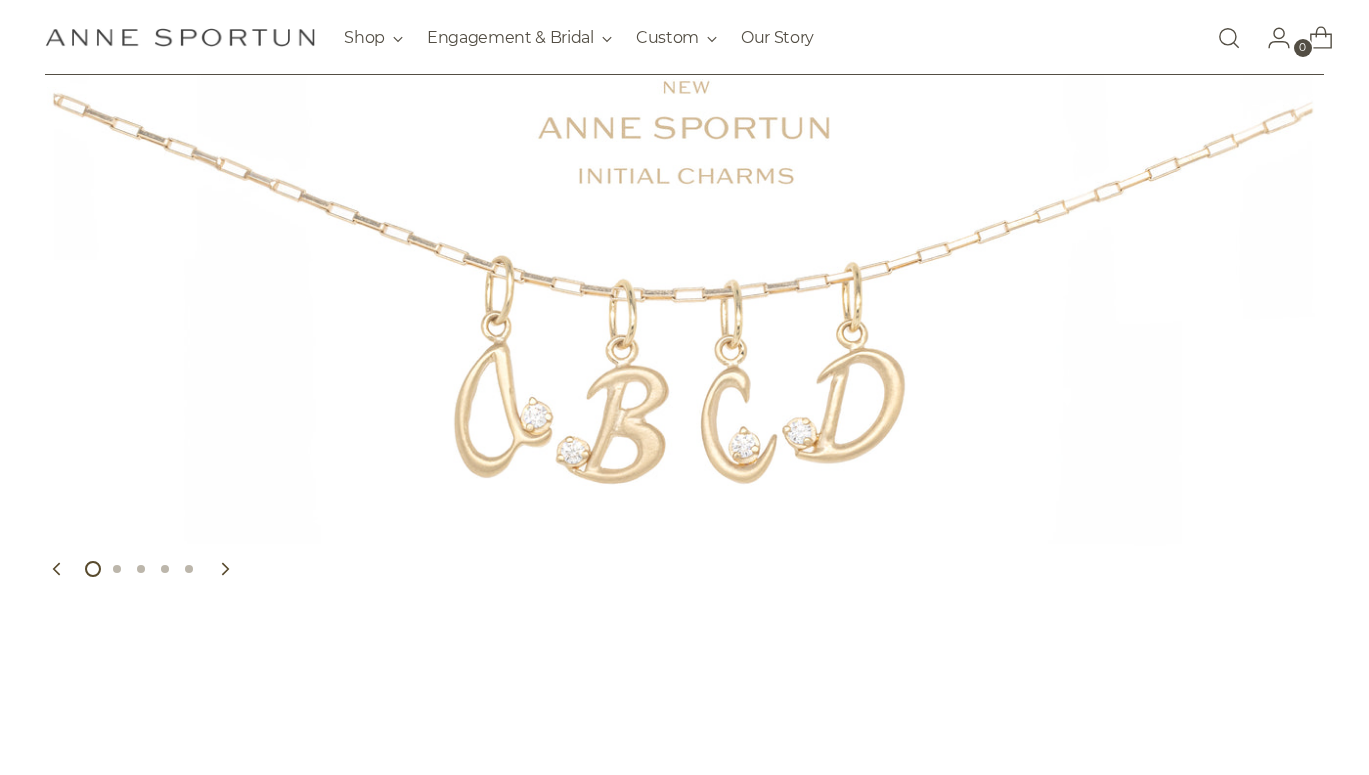 scroll, scrollTop: 0, scrollLeft: 0, axis: both 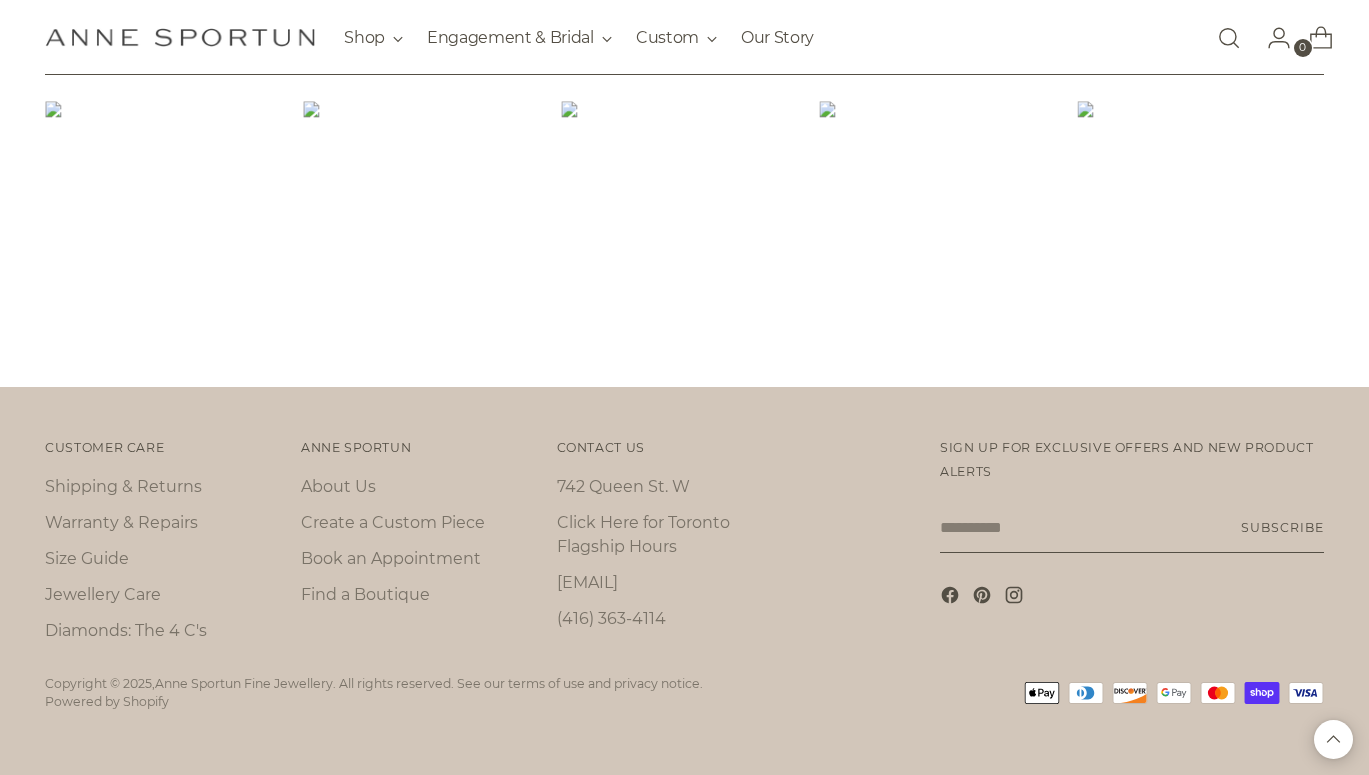 click at bounding box center [1229, 38] 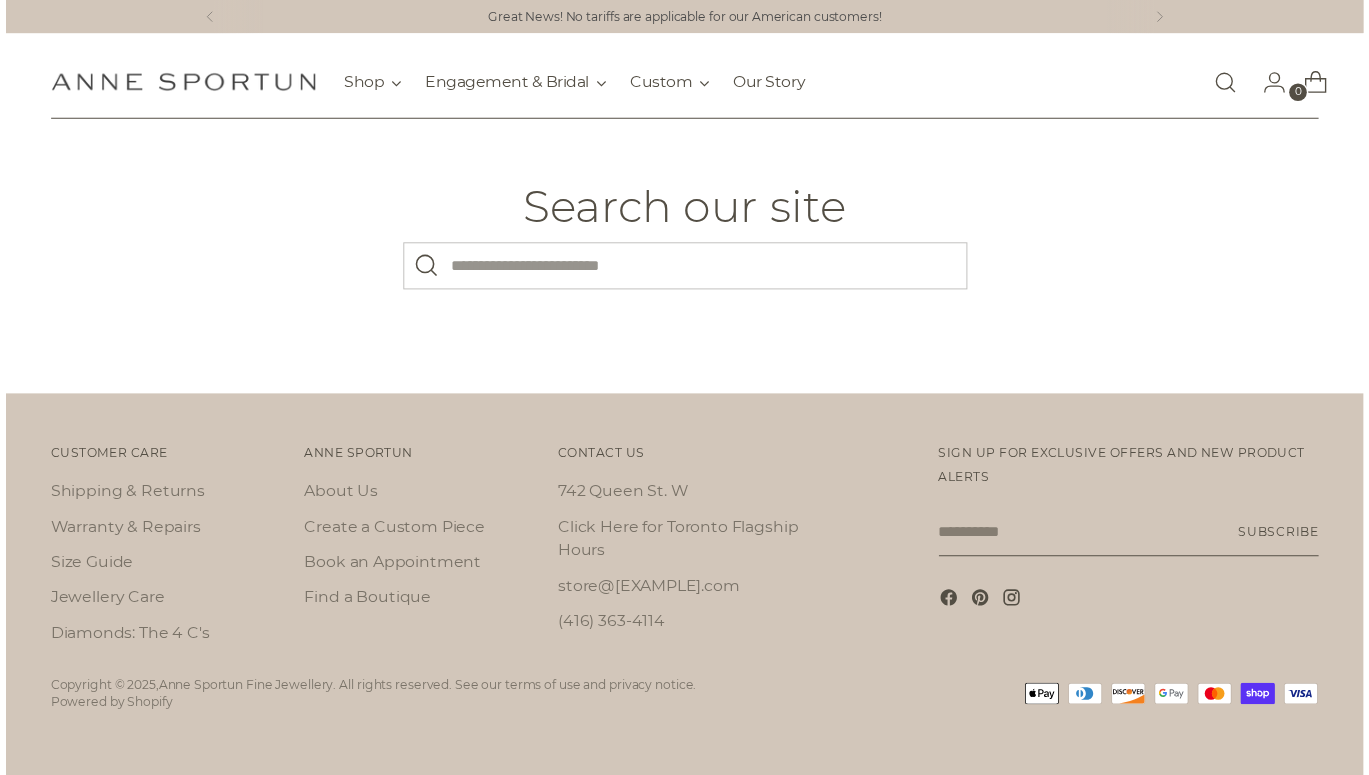 scroll, scrollTop: 0, scrollLeft: 0, axis: both 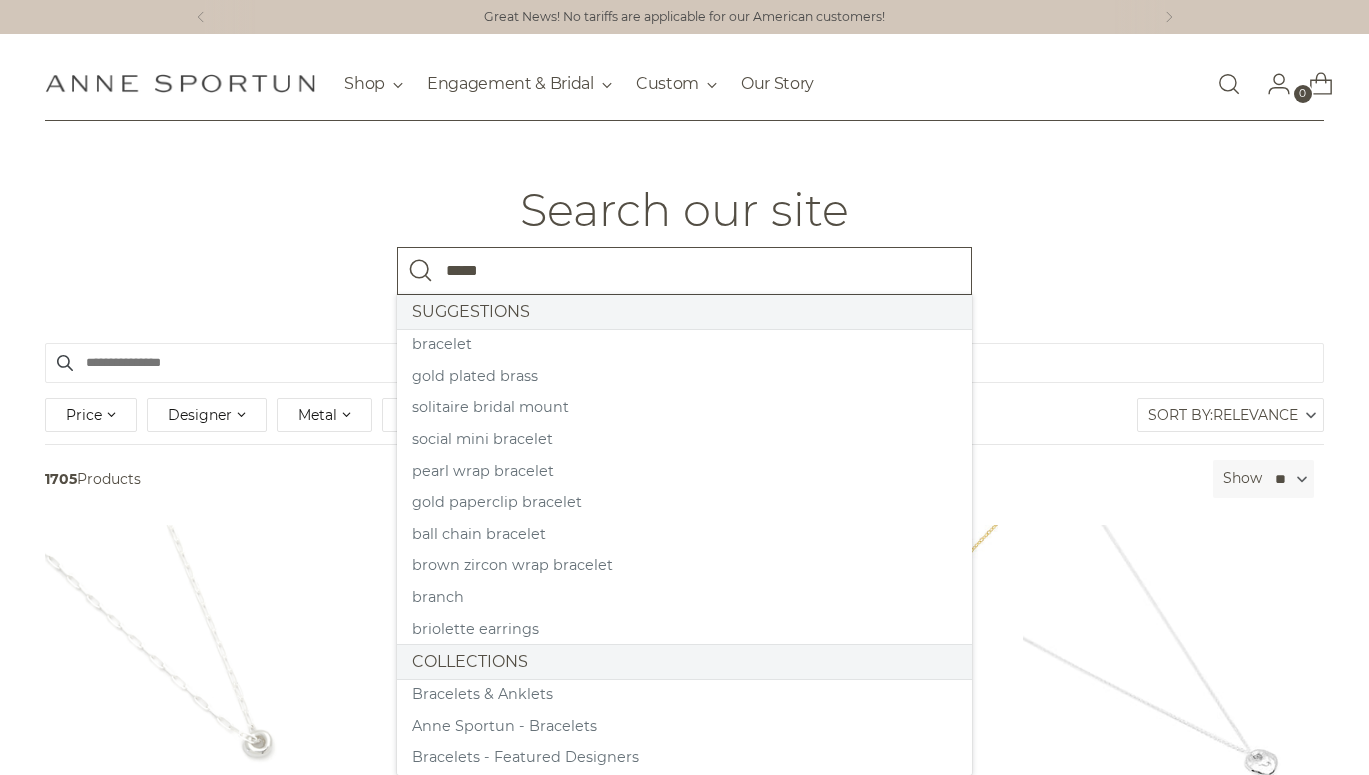 type on "*****" 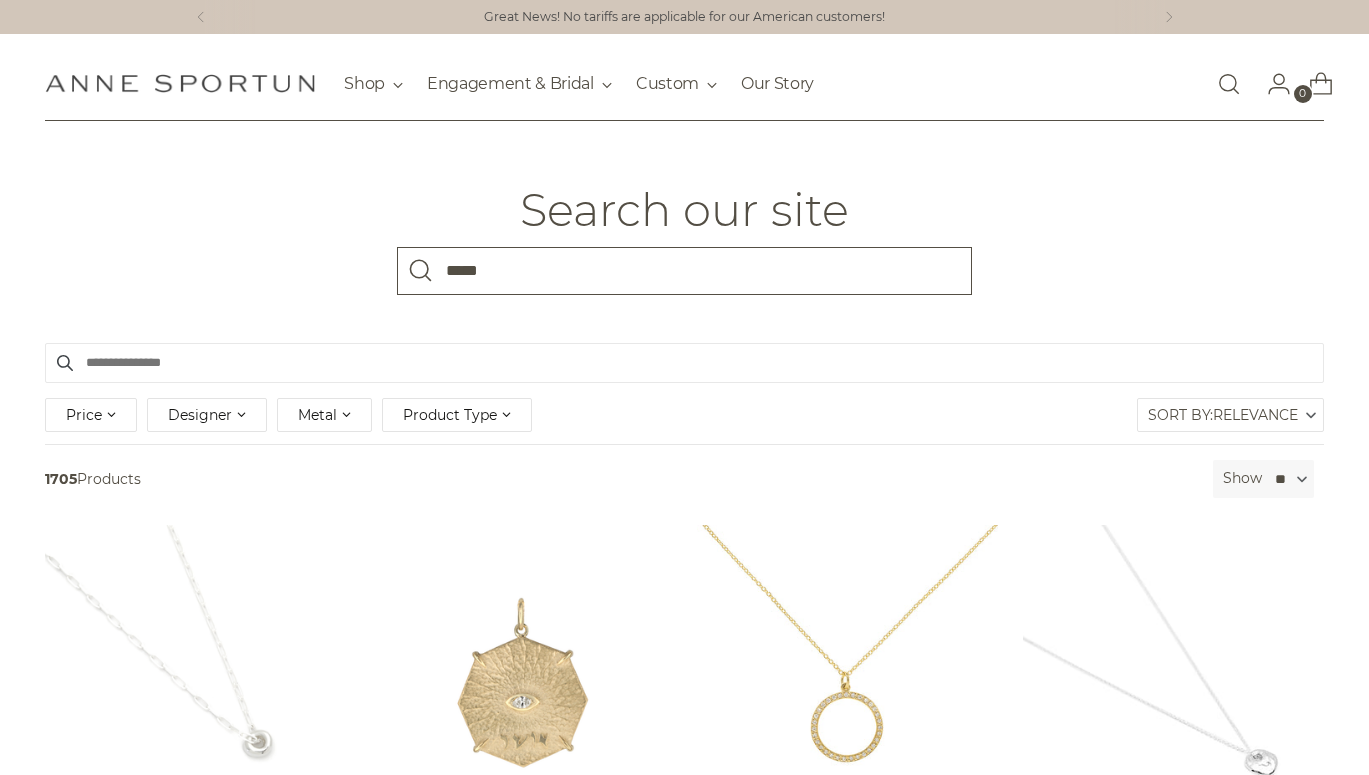 type 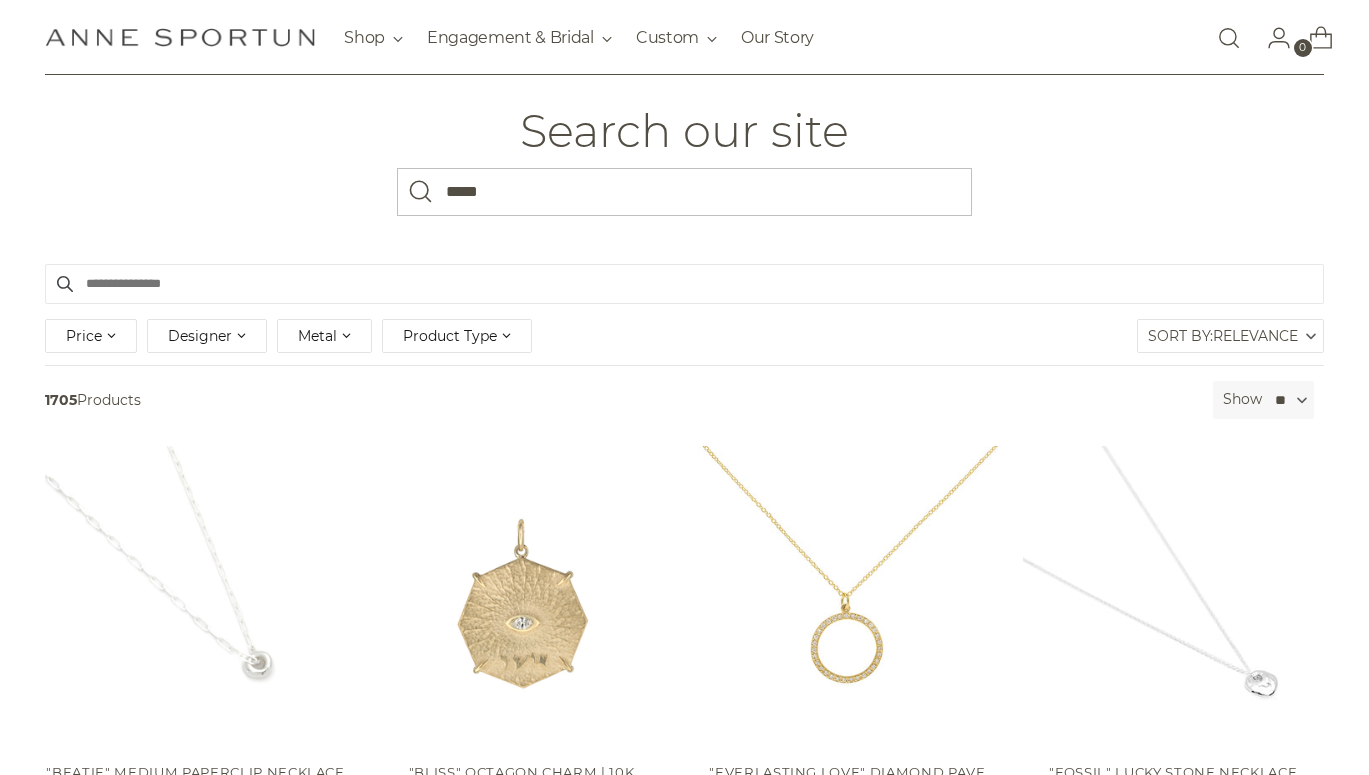scroll, scrollTop: 90, scrollLeft: 7, axis: both 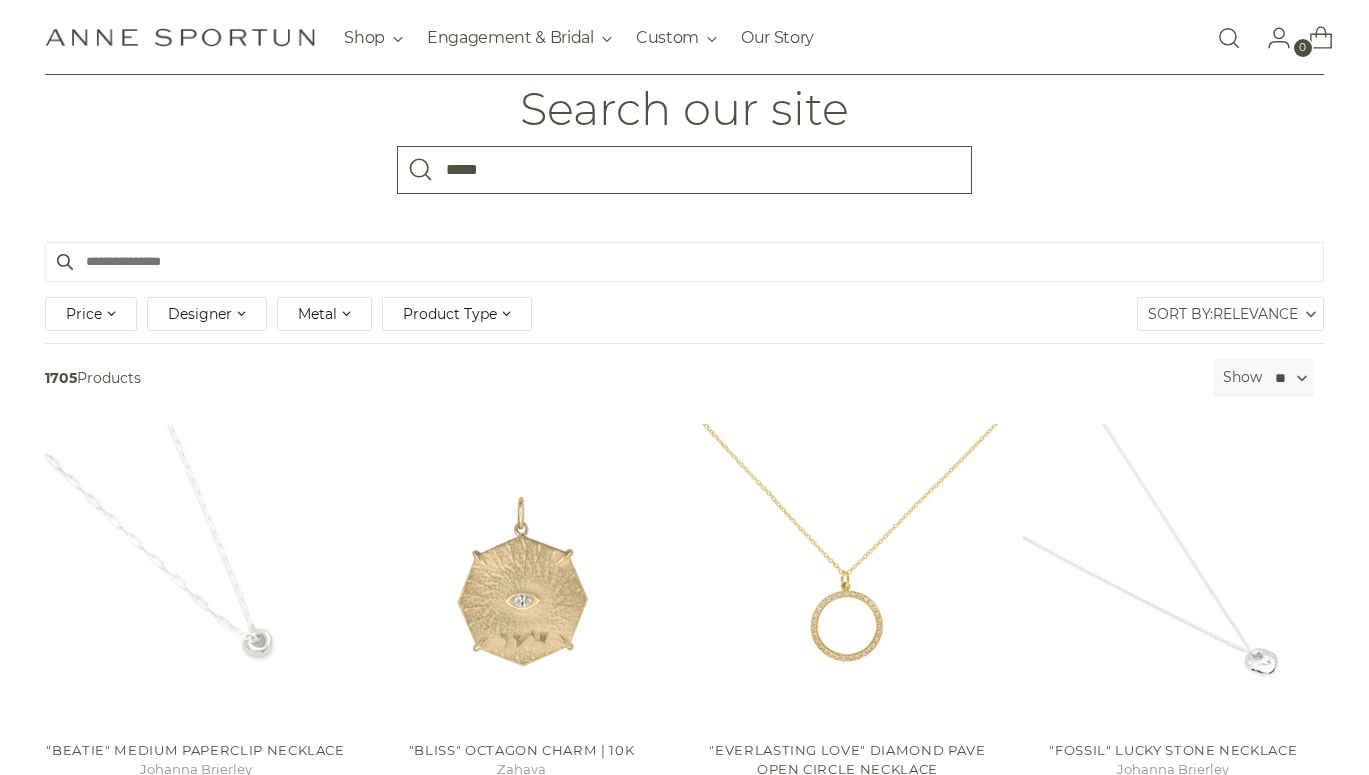 click on "*****" at bounding box center [684, 170] 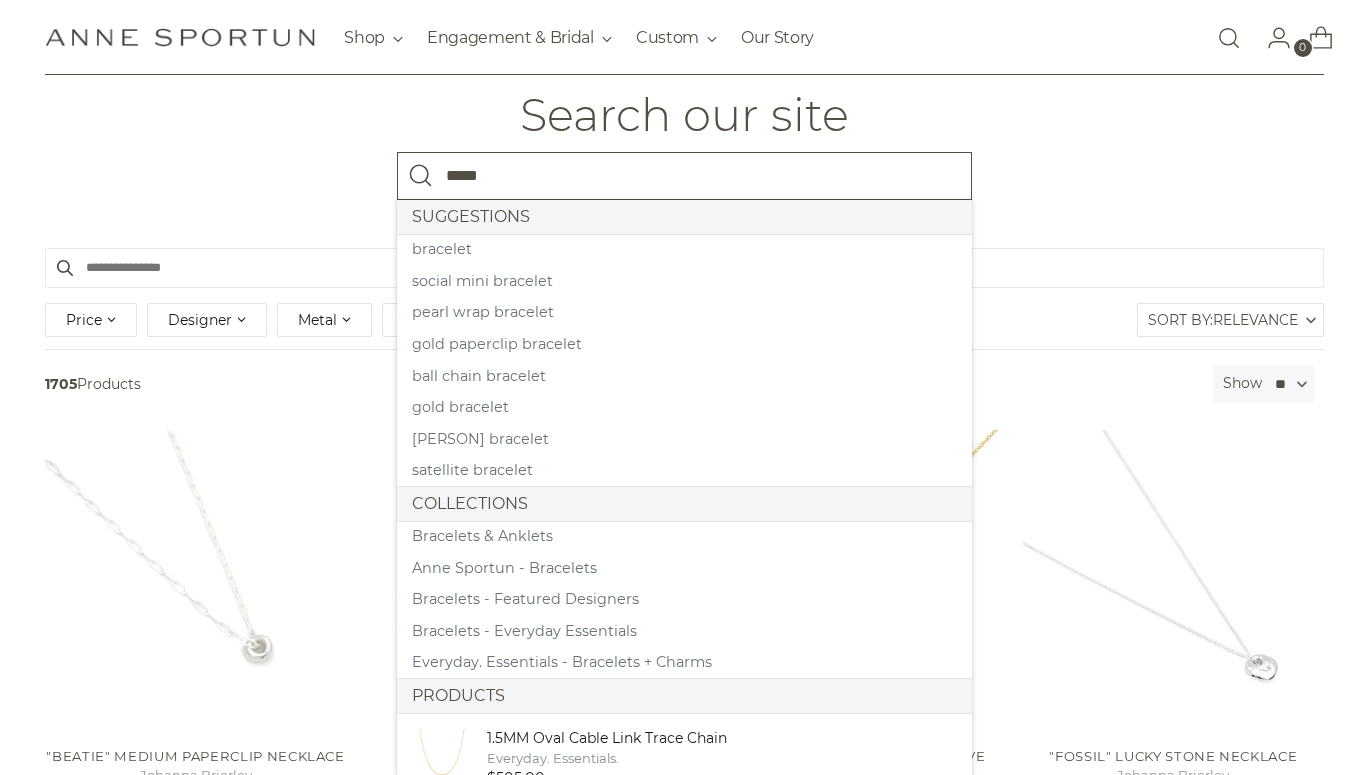 scroll, scrollTop: 92, scrollLeft: 7, axis: both 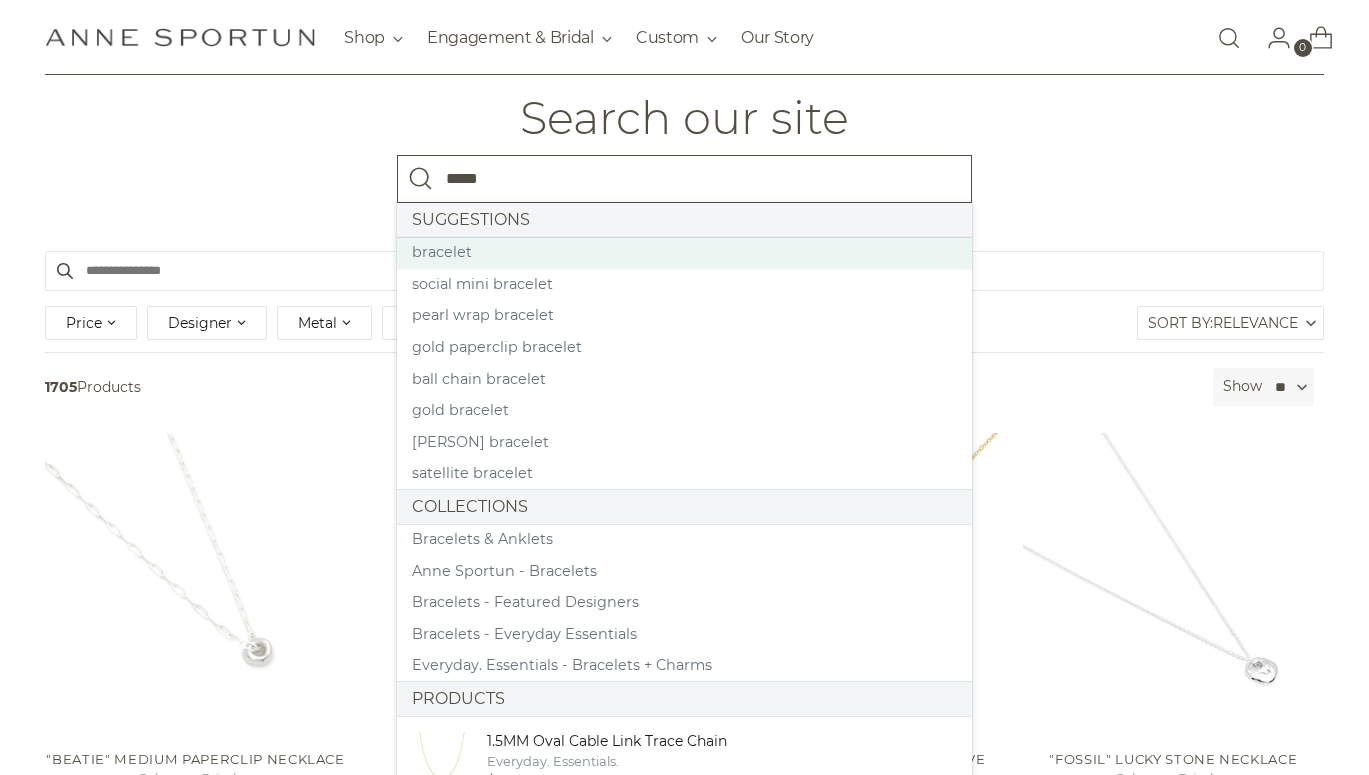 click on "bracelet" at bounding box center (684, 253) 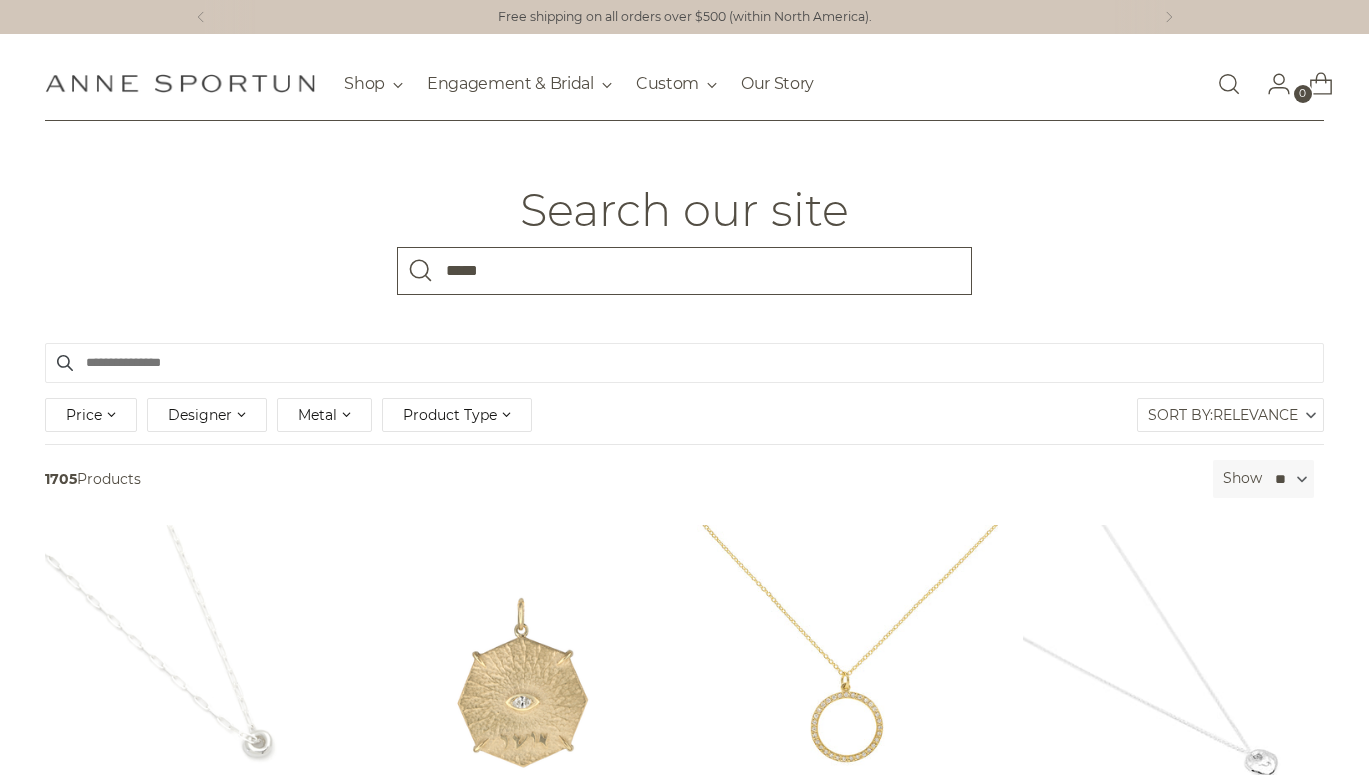 scroll, scrollTop: 0, scrollLeft: 0, axis: both 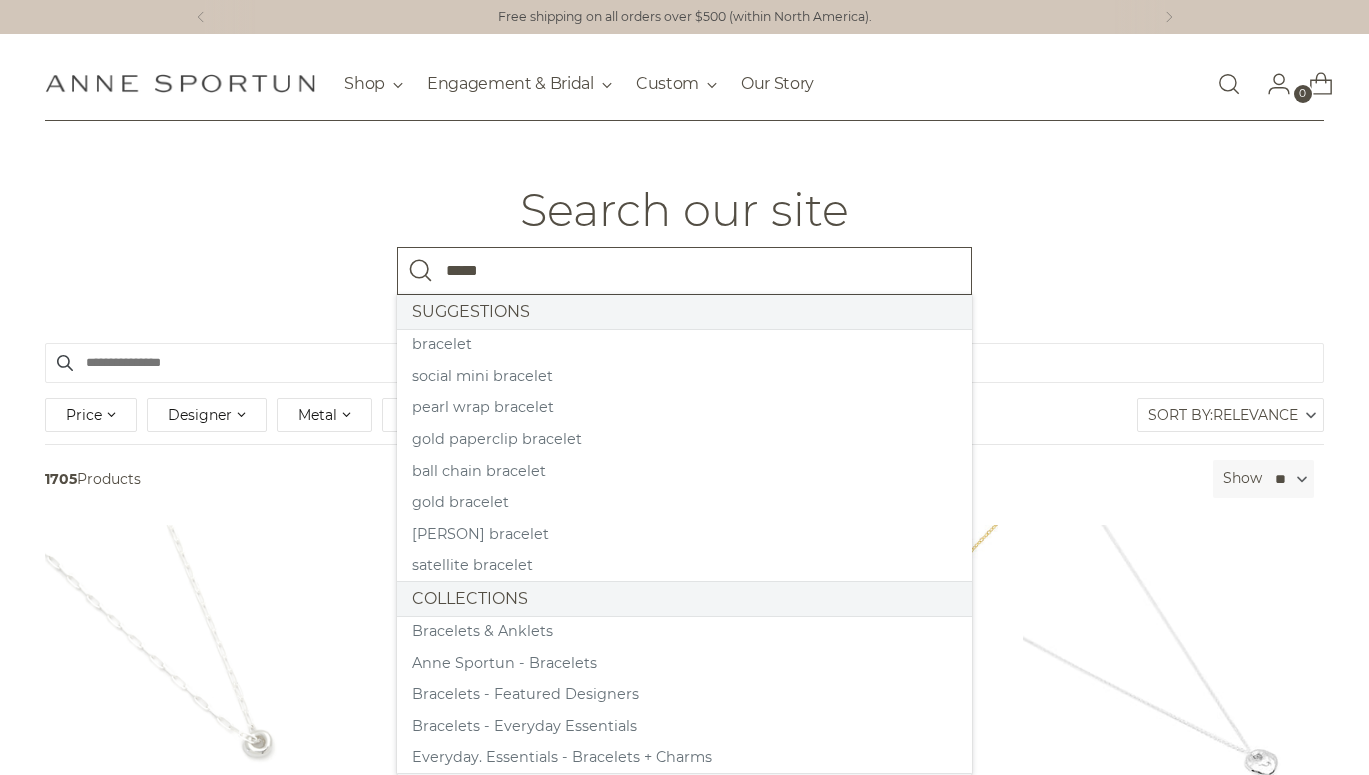 drag, startPoint x: 445, startPoint y: 268, endPoint x: 572, endPoint y: 271, distance: 127.03543 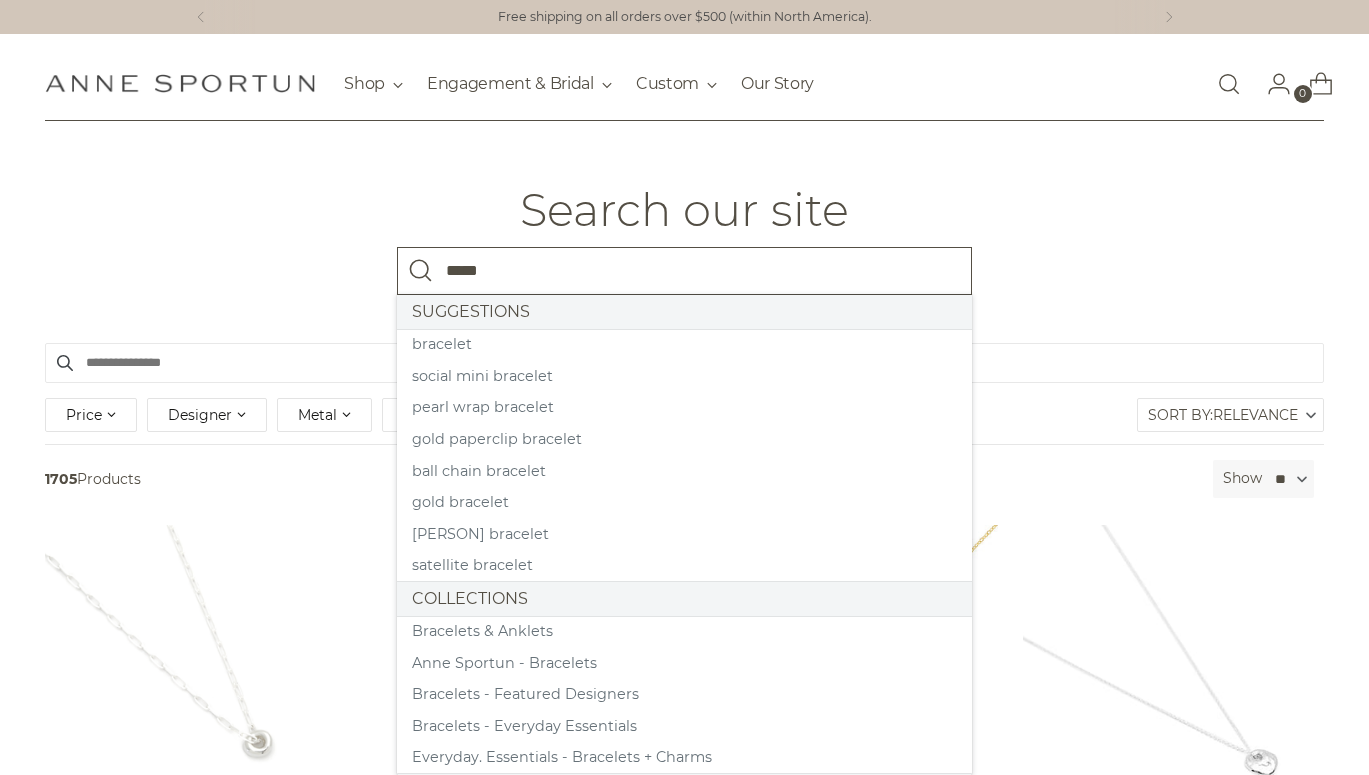 click on "*****" at bounding box center (684, 271) 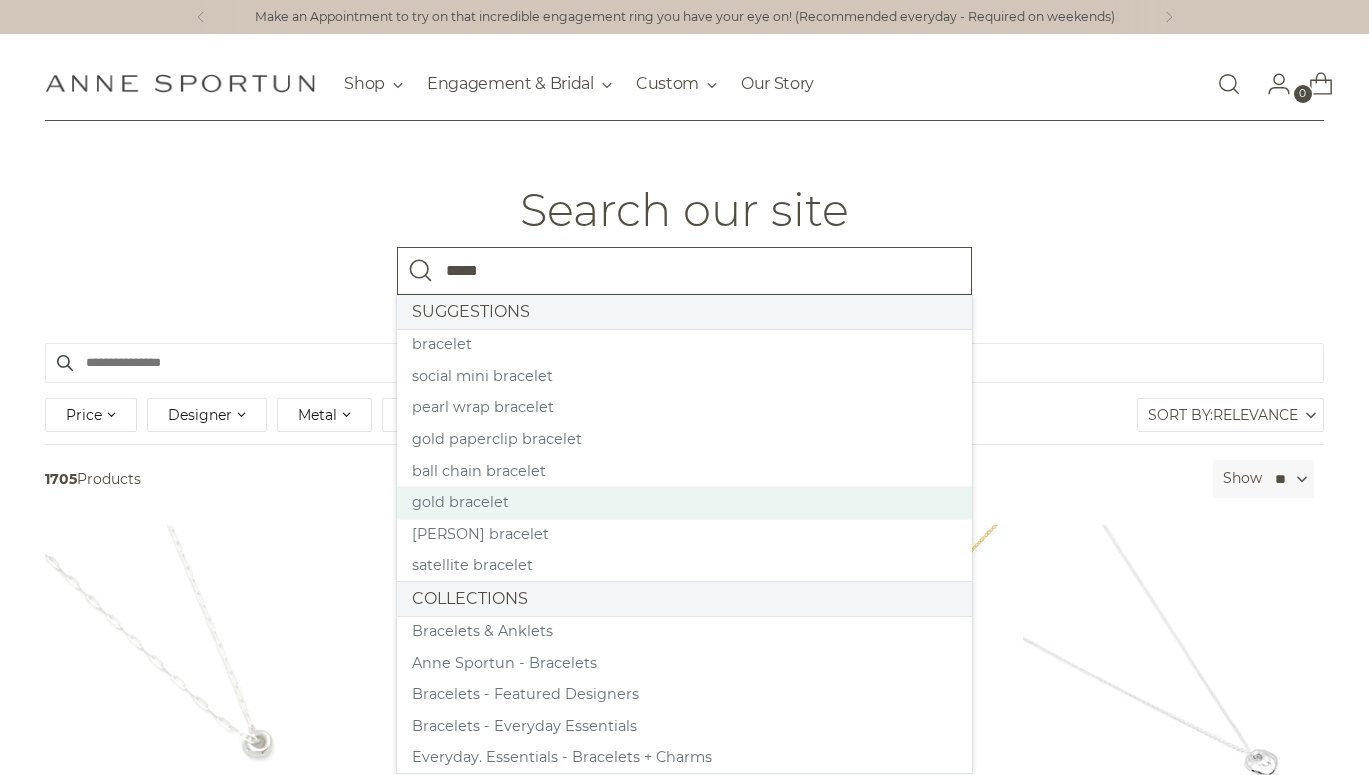 click on "gold bracelet" at bounding box center [684, 503] 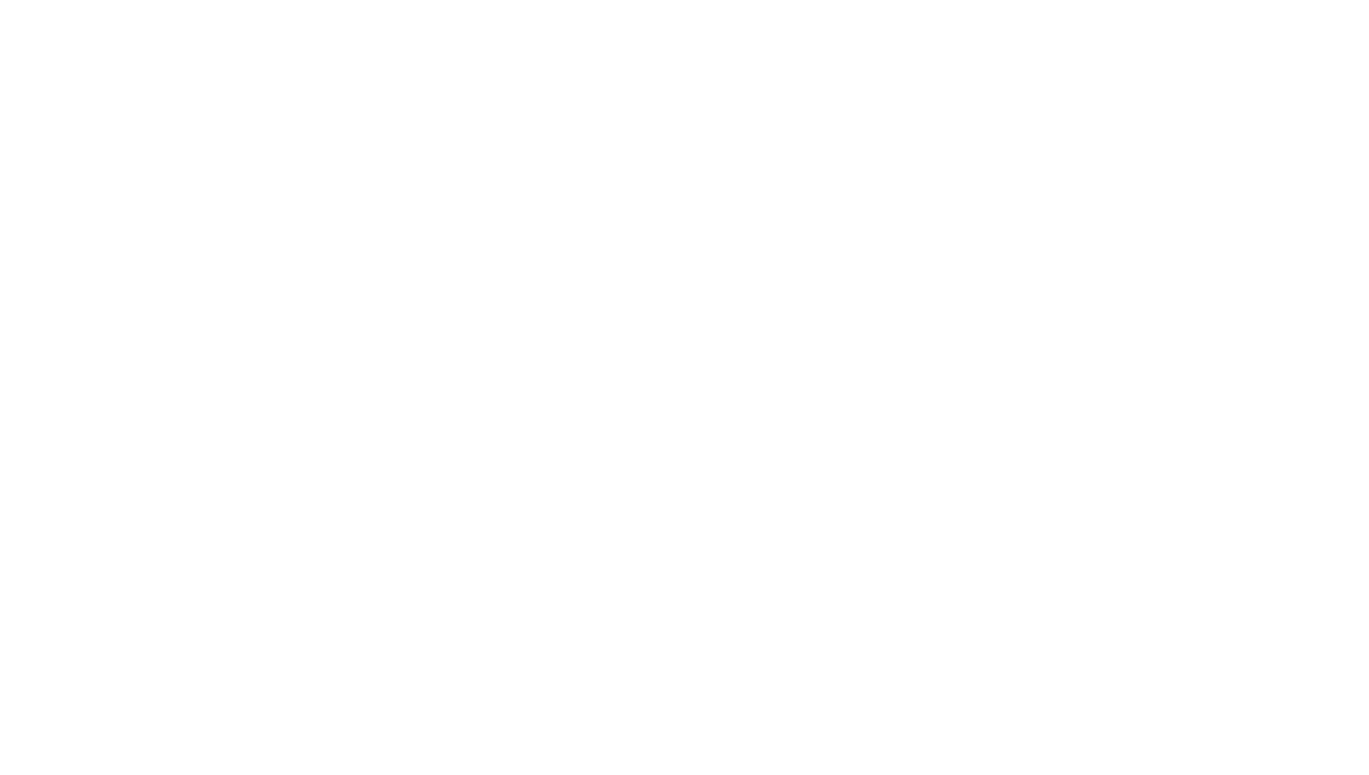 scroll, scrollTop: 0, scrollLeft: 0, axis: both 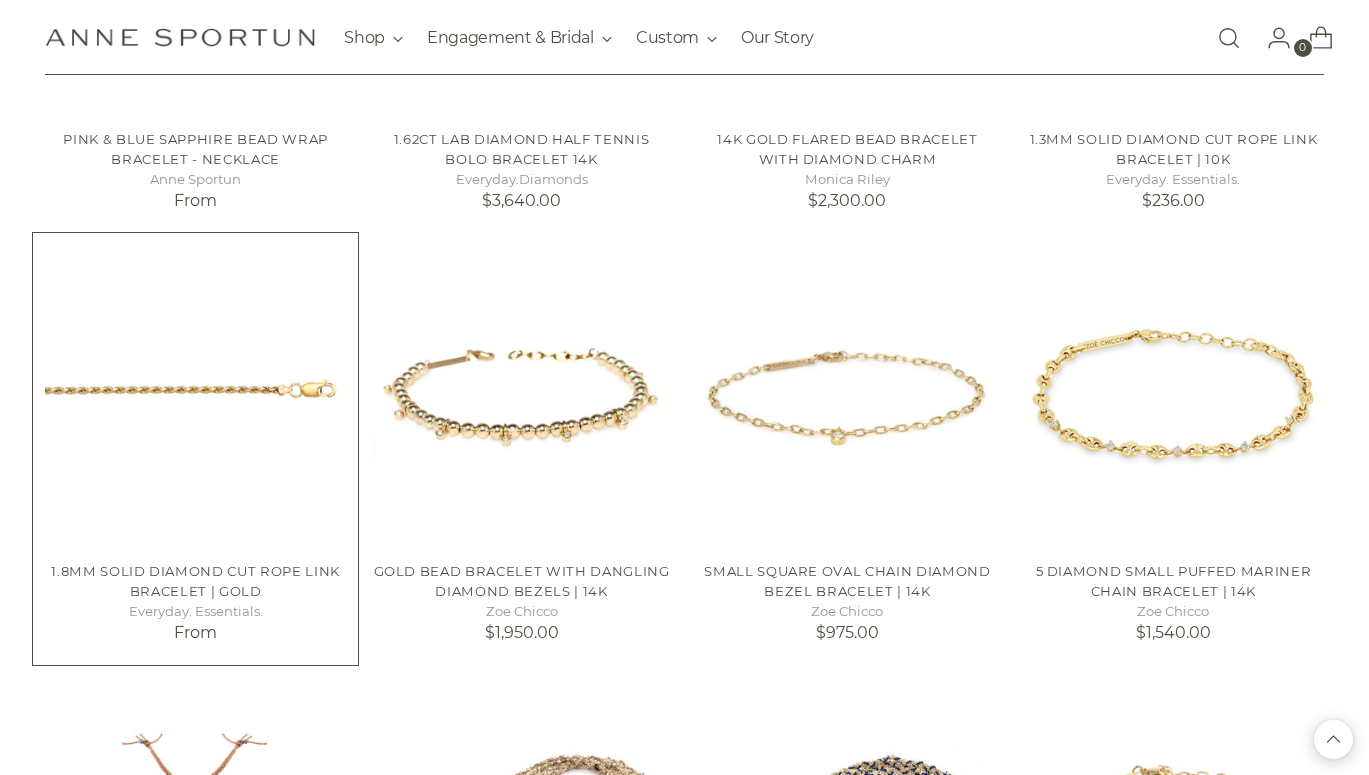 click at bounding box center [0, 0] 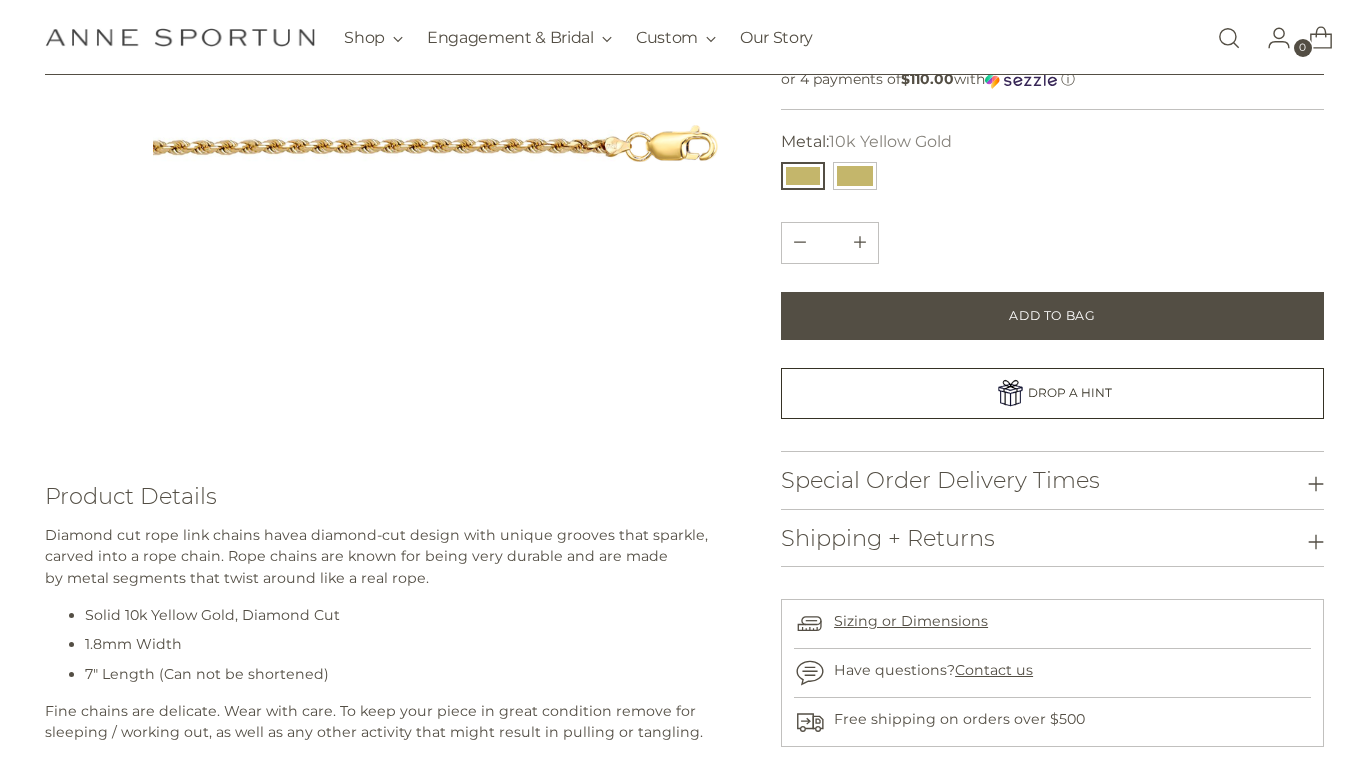 scroll, scrollTop: 0, scrollLeft: 0, axis: both 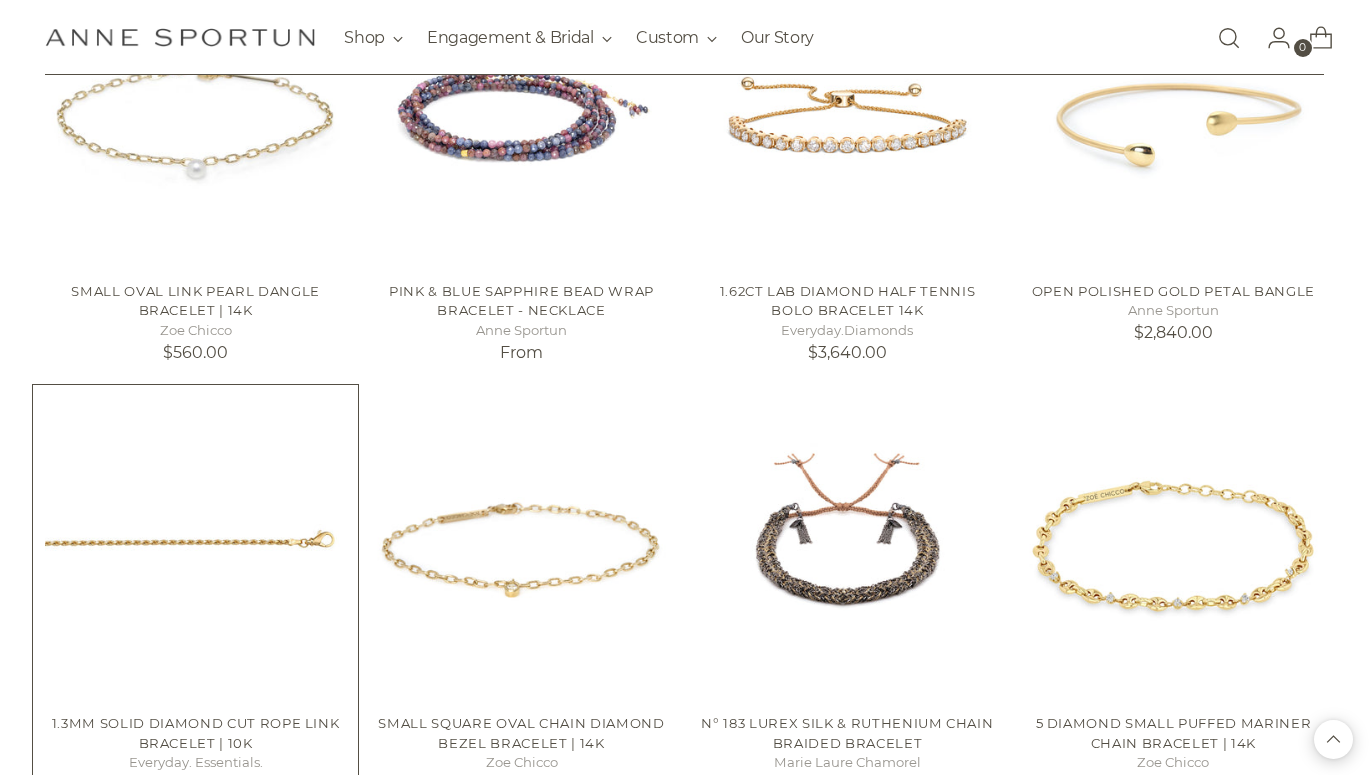 click at bounding box center (195, 547) 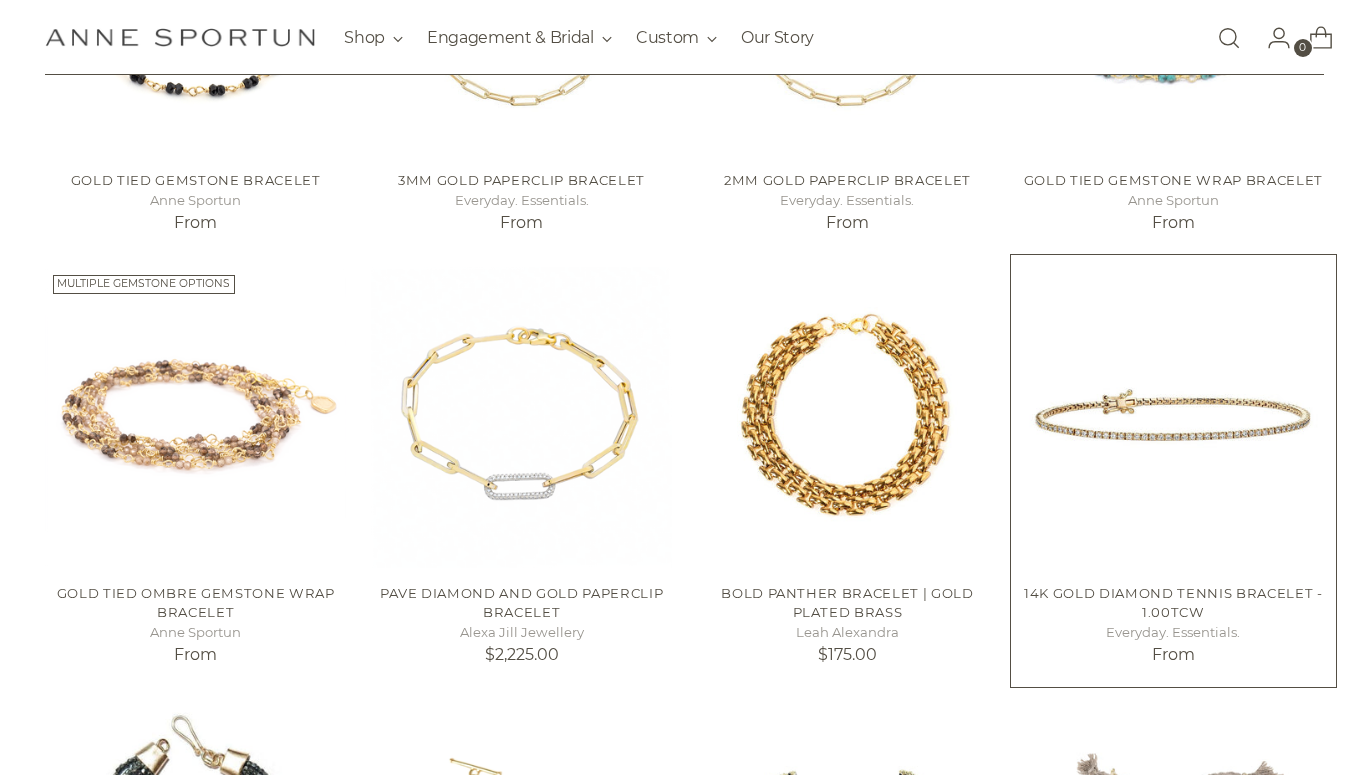 scroll, scrollTop: 889, scrollLeft: 0, axis: vertical 